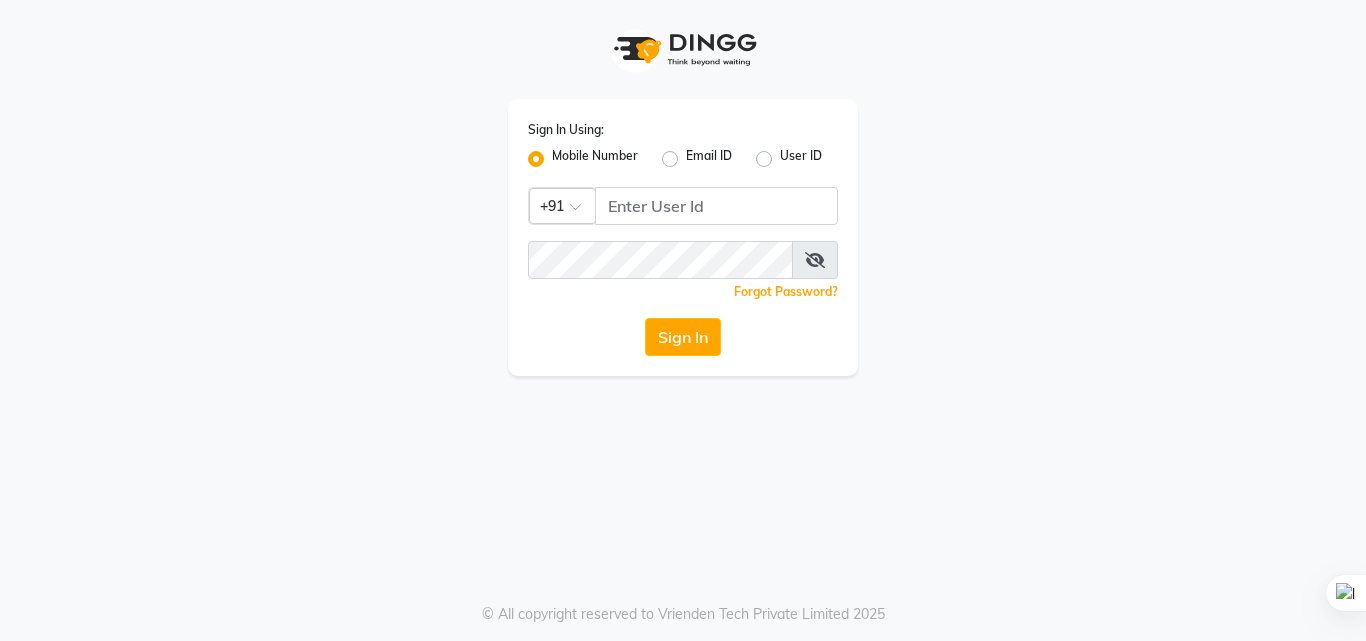scroll, scrollTop: 0, scrollLeft: 0, axis: both 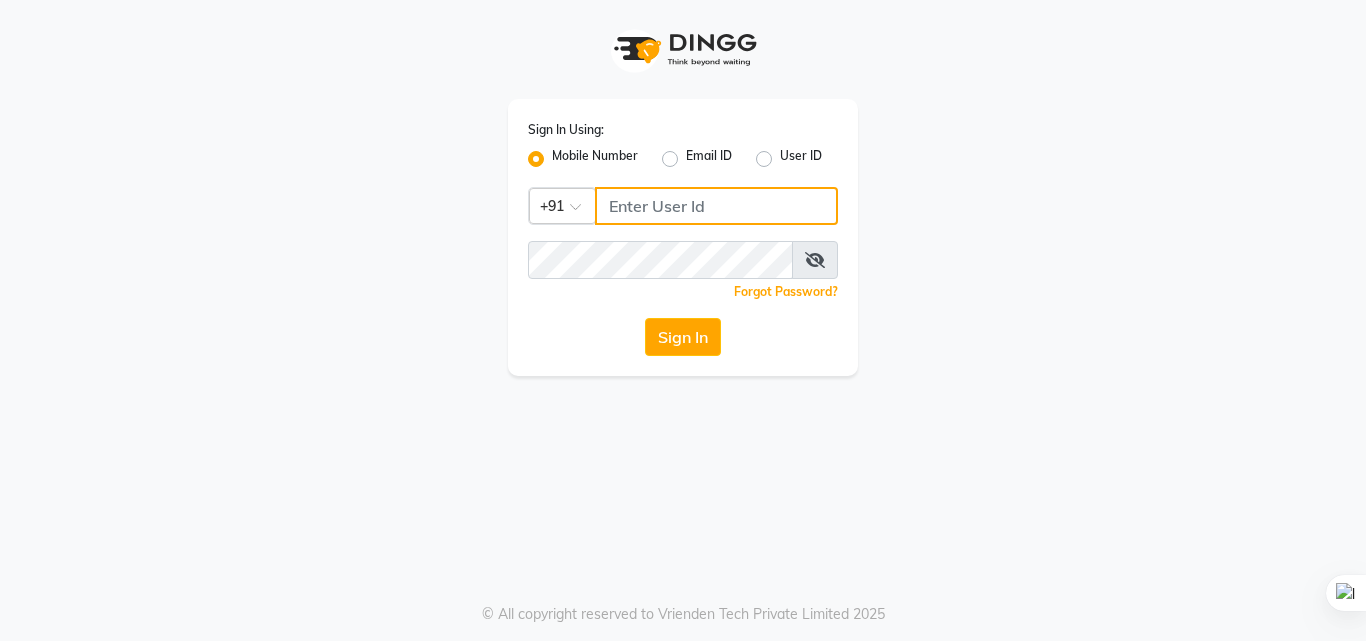 click 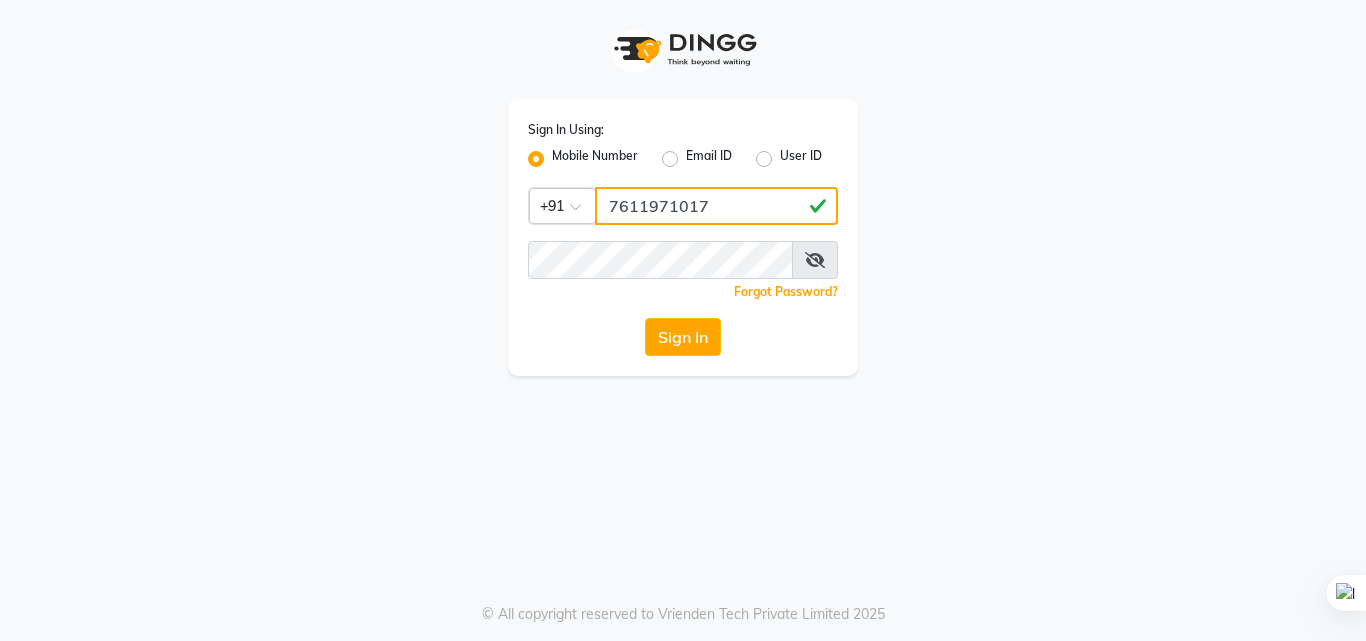 type on "7611971017" 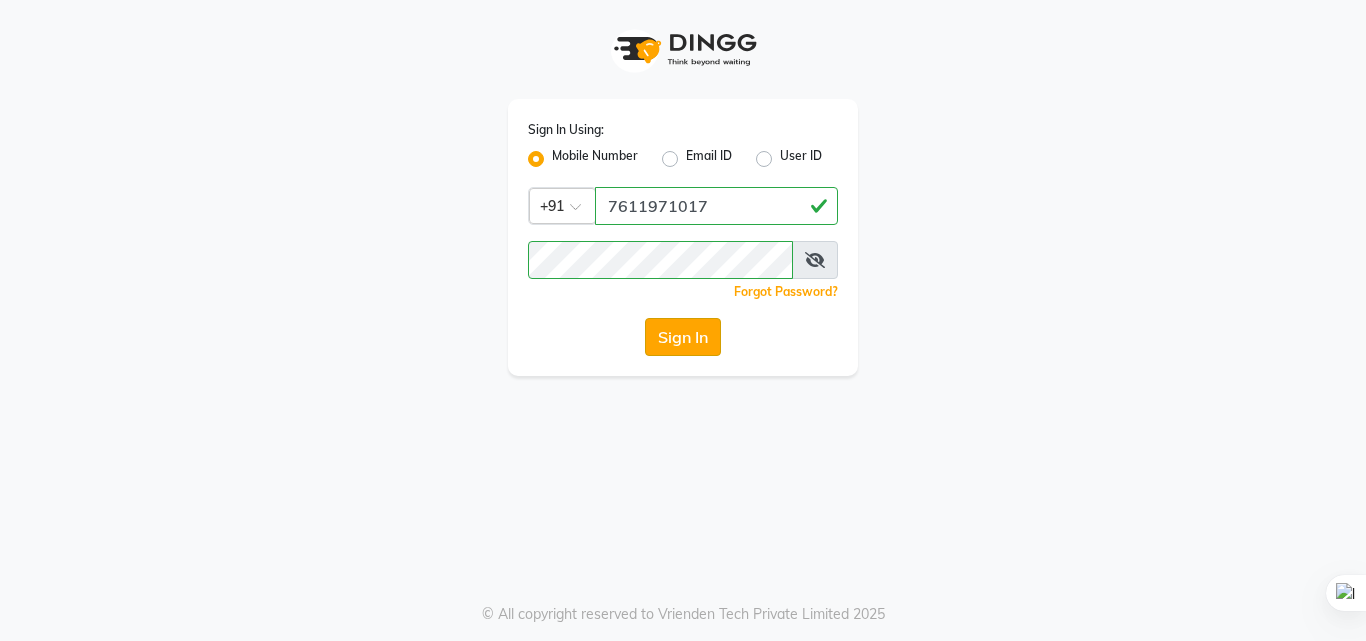 click on "Sign In" 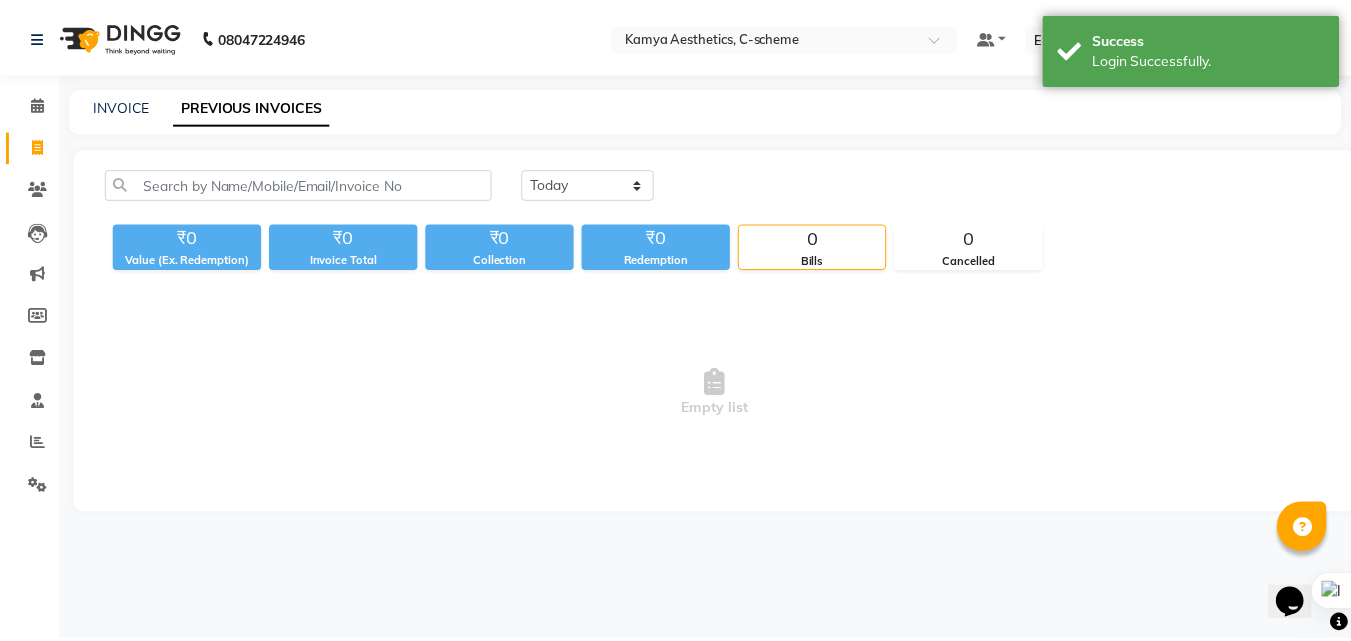 scroll, scrollTop: 0, scrollLeft: 0, axis: both 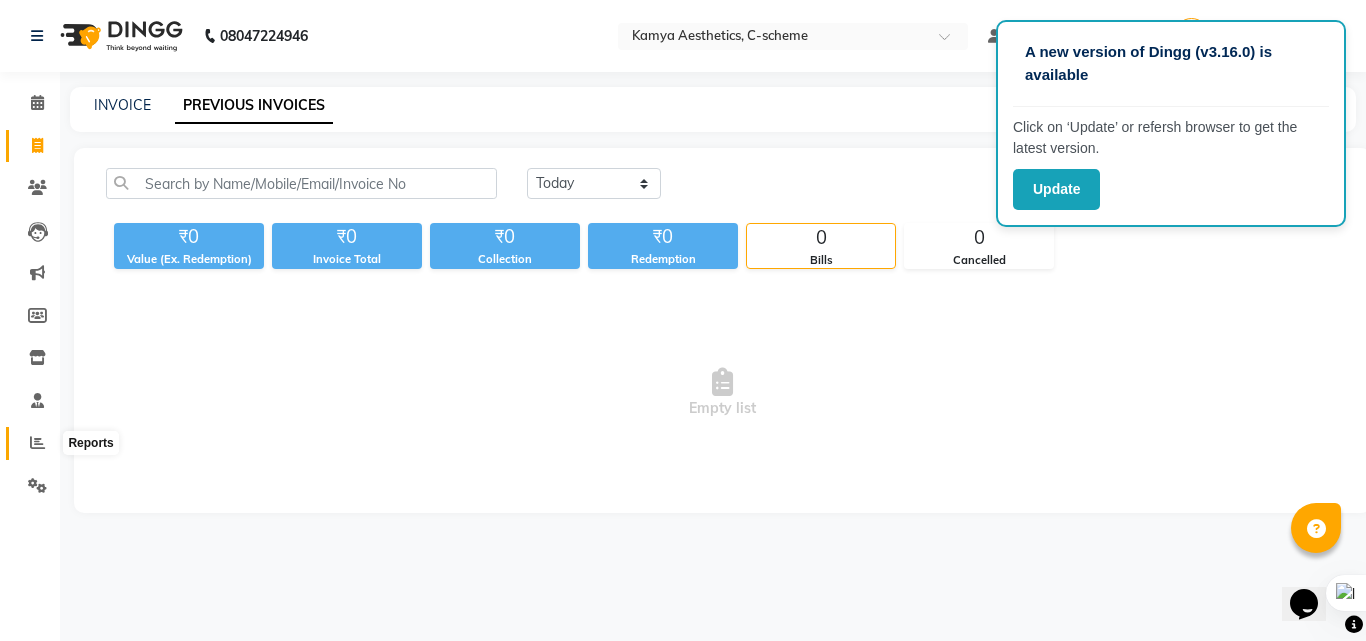 click 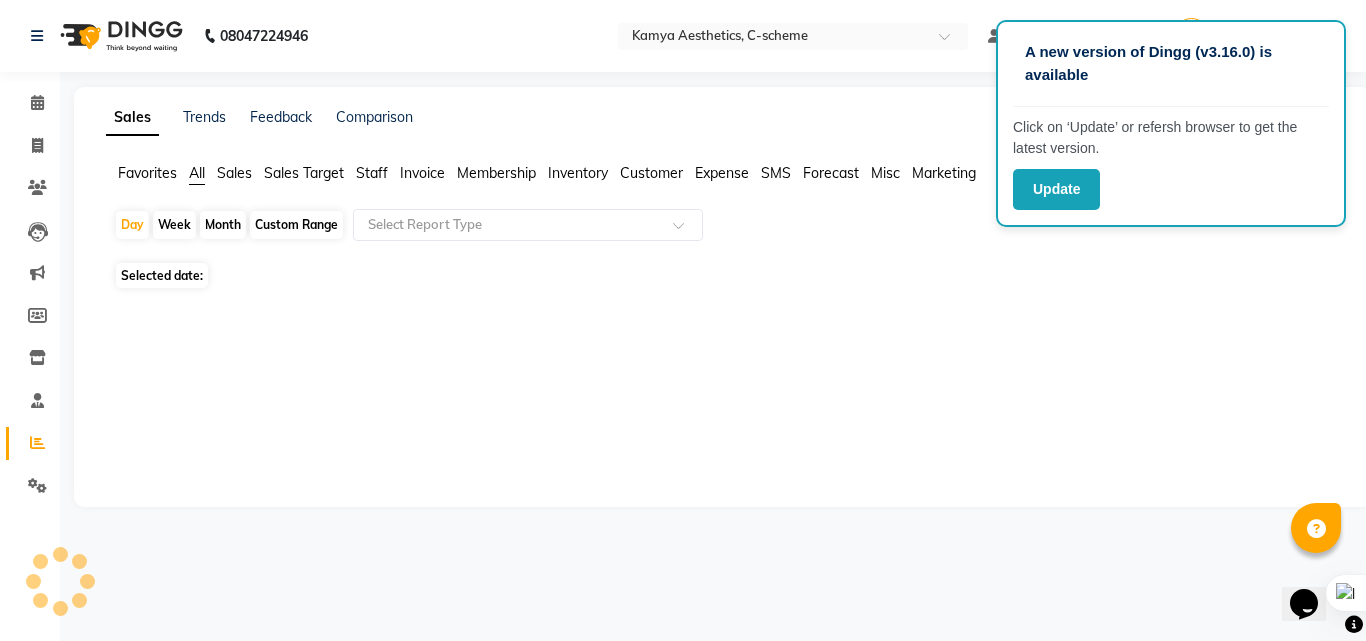 click 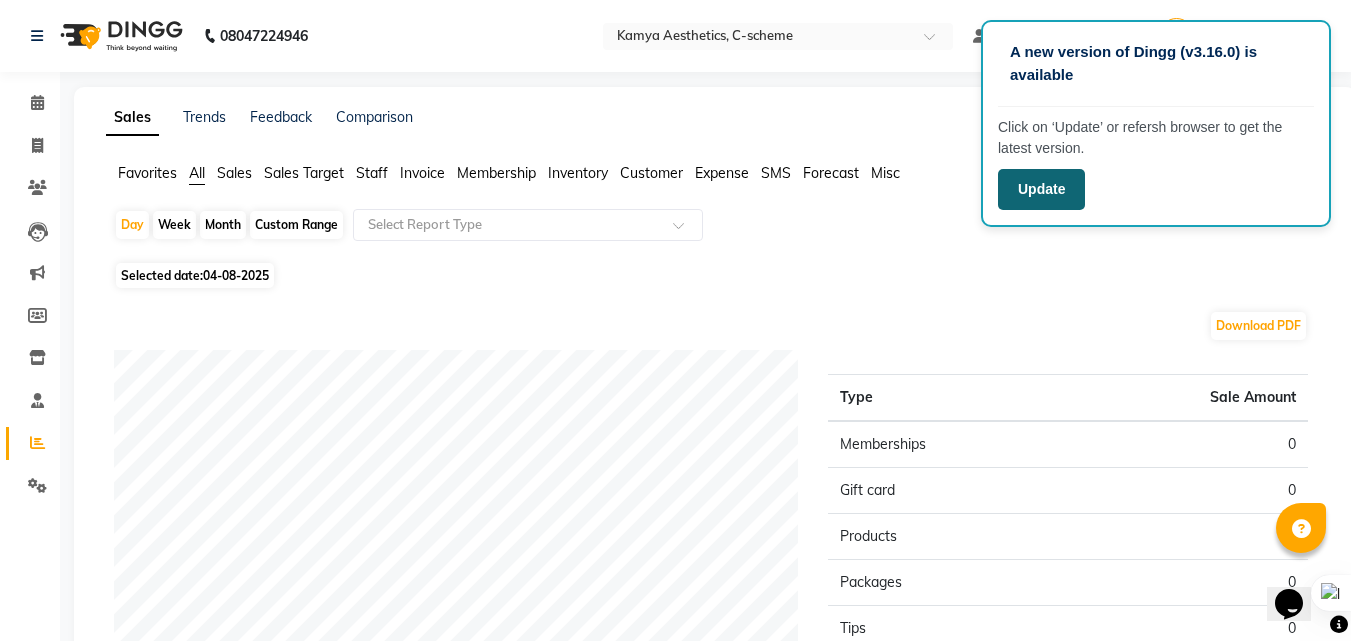 click on "Update" 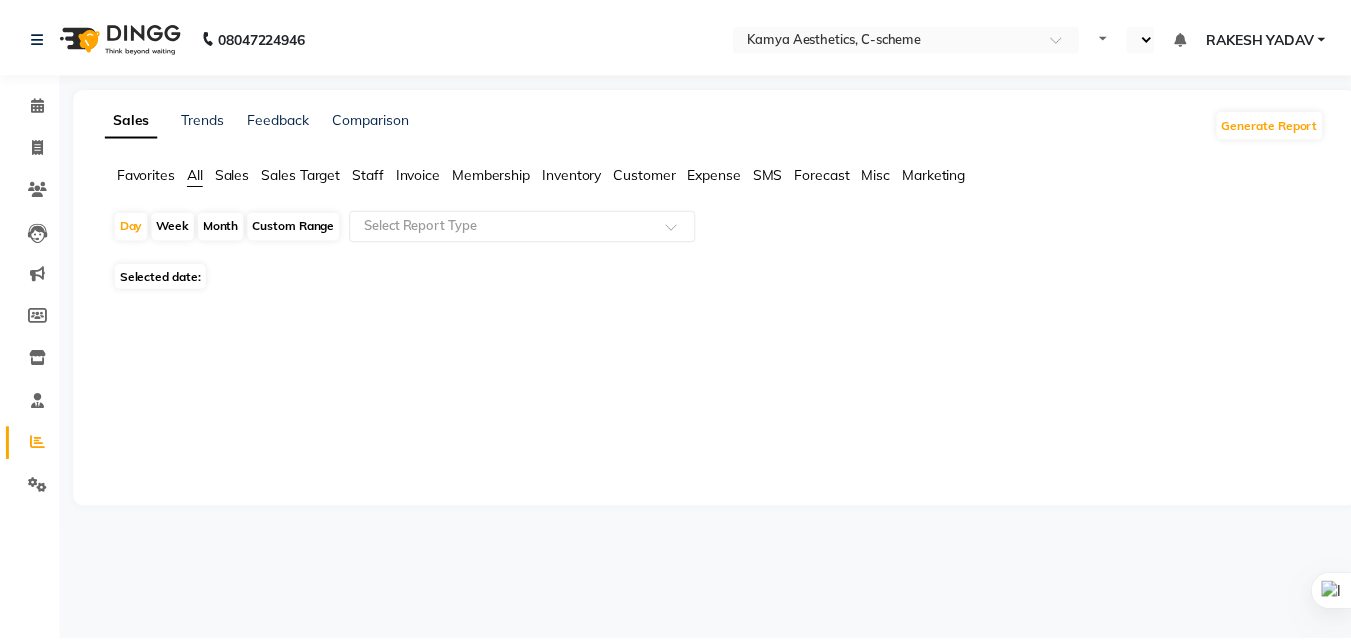 scroll, scrollTop: 0, scrollLeft: 0, axis: both 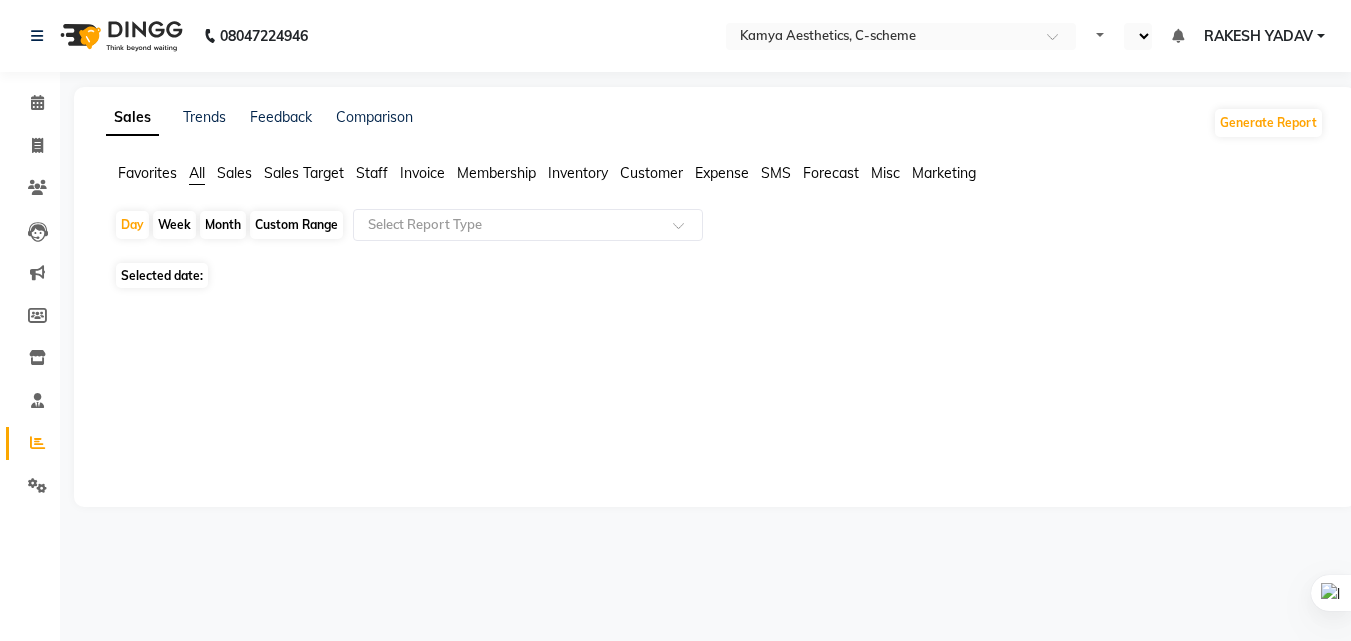 select on "en" 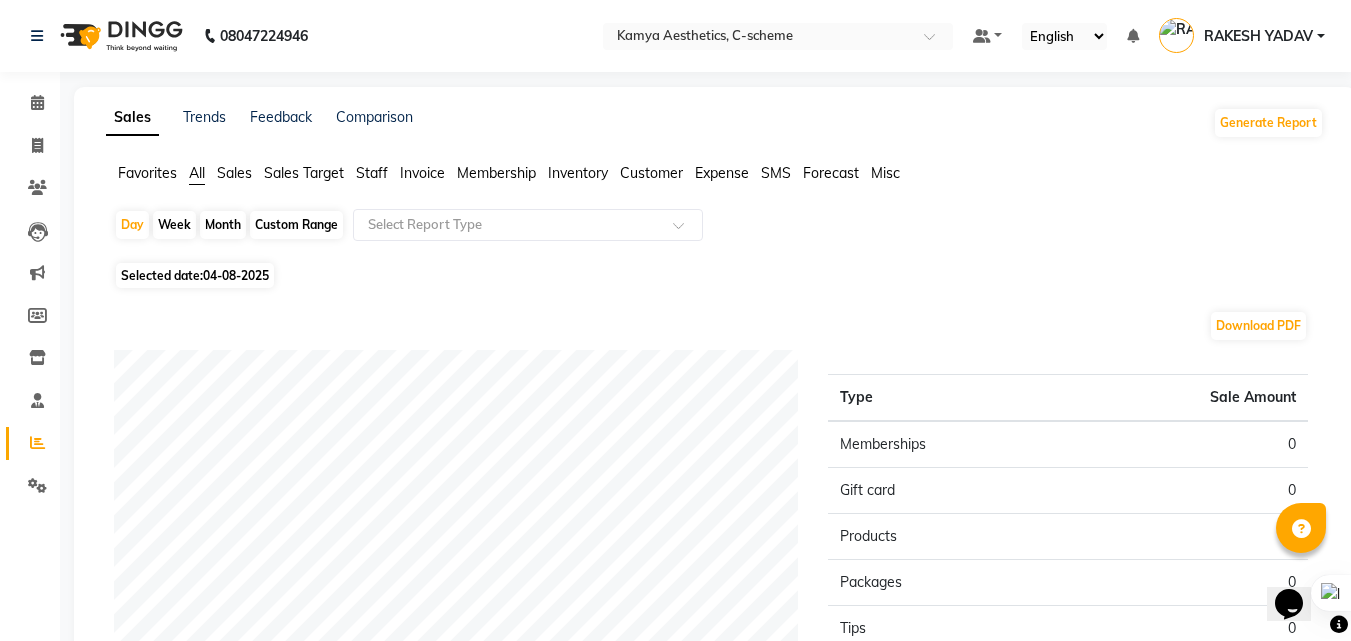 scroll, scrollTop: 0, scrollLeft: 0, axis: both 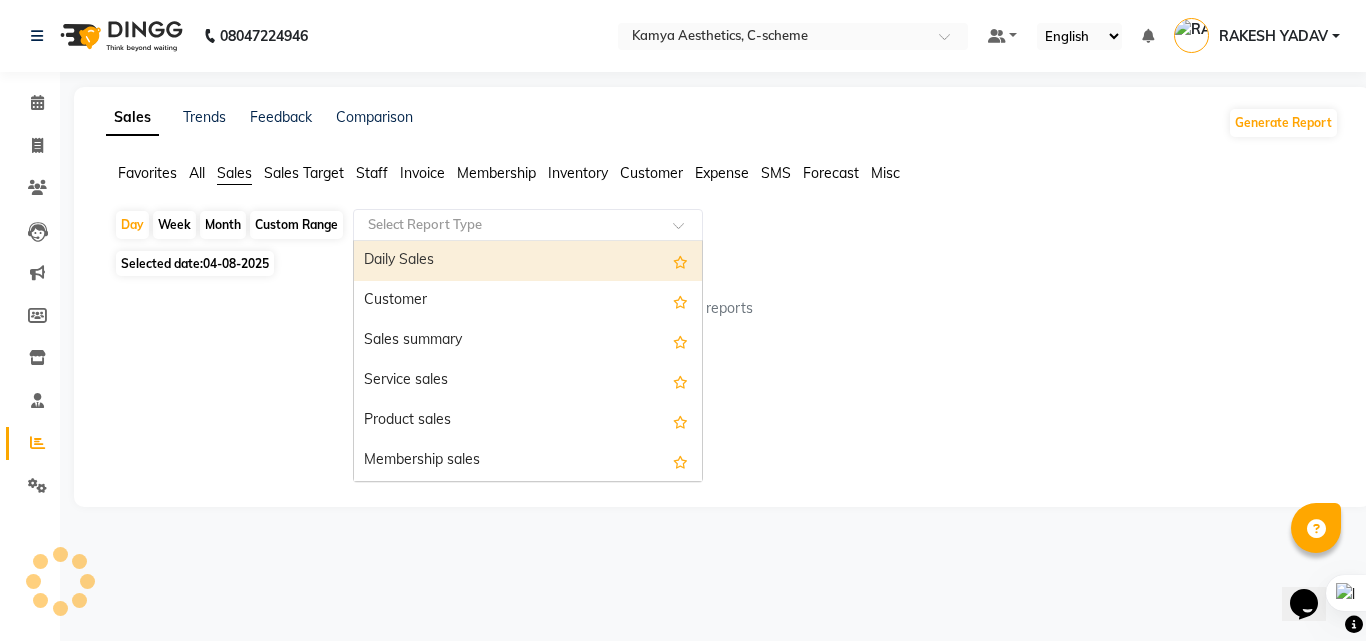 click 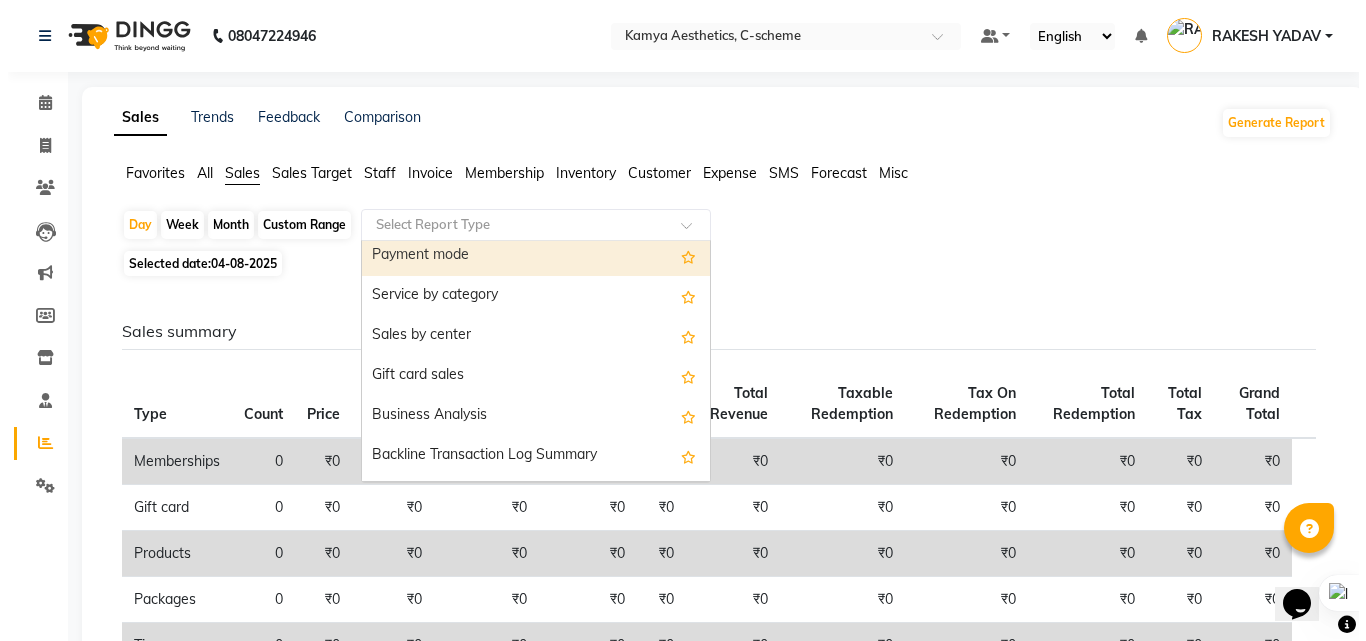 scroll, scrollTop: 400, scrollLeft: 0, axis: vertical 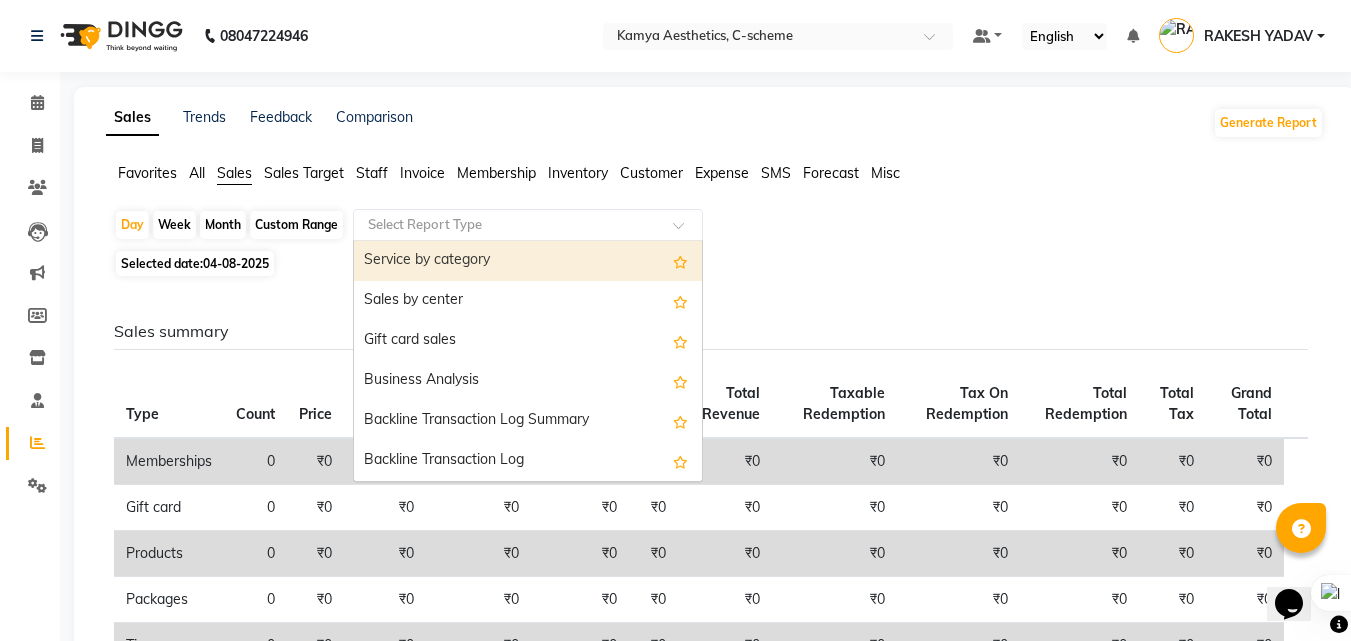 click on "Invoice" 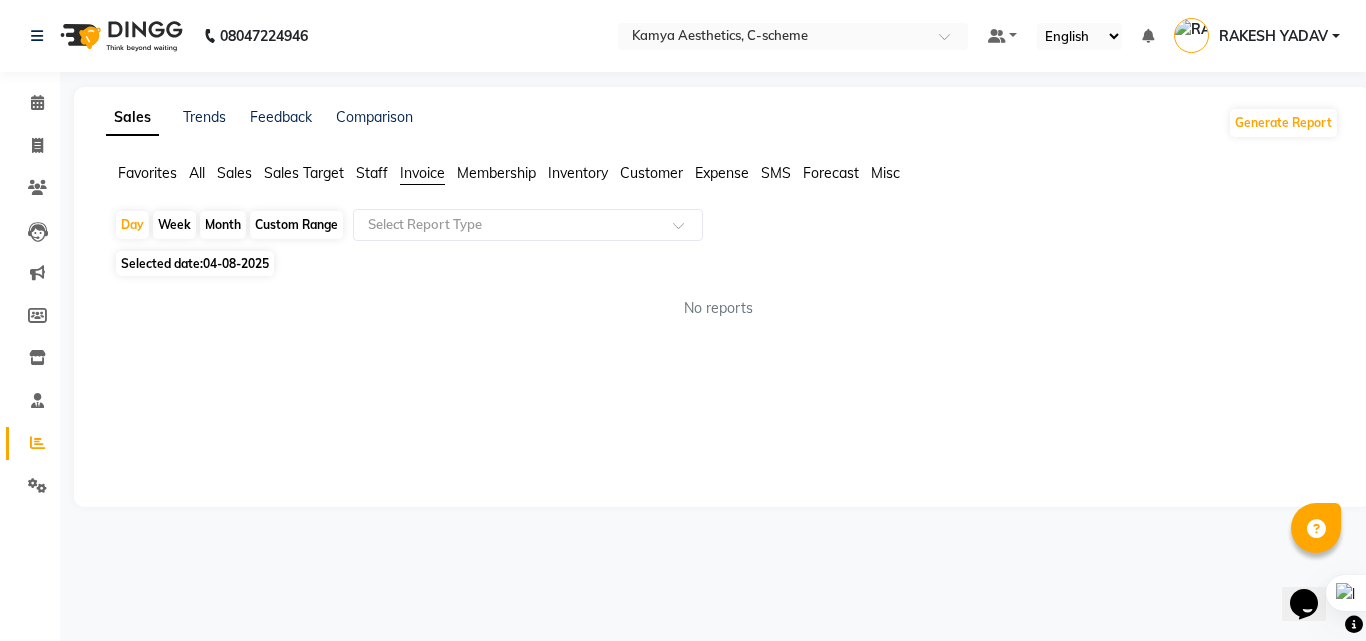 click on "Day   Week   Month   Custom Range  Select Report Type Selected date:  04-08-2025  No reports ★ Mark as Favorite  Choose how you'd like to save "" report to favorites  Save to Personal Favorites:   Only you can see this report in your favorites tab. Share with Organization:   Everyone in your organization can see this report in their favorites tab.  Save to Favorites" 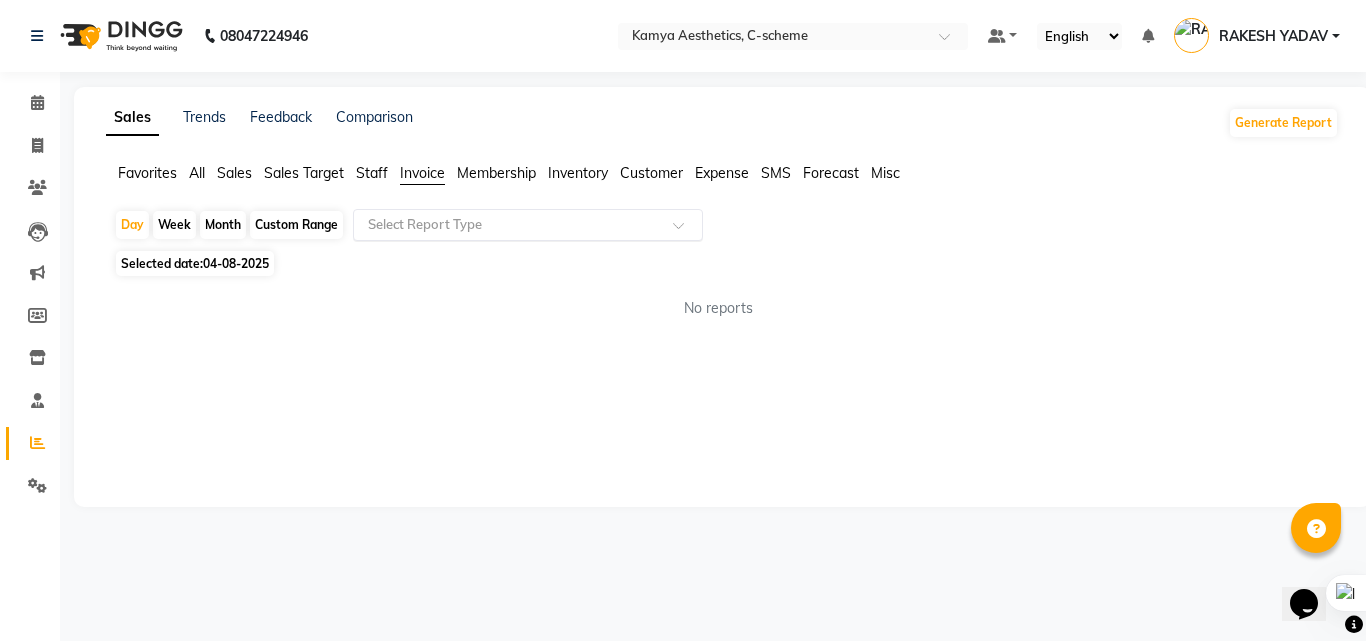 click 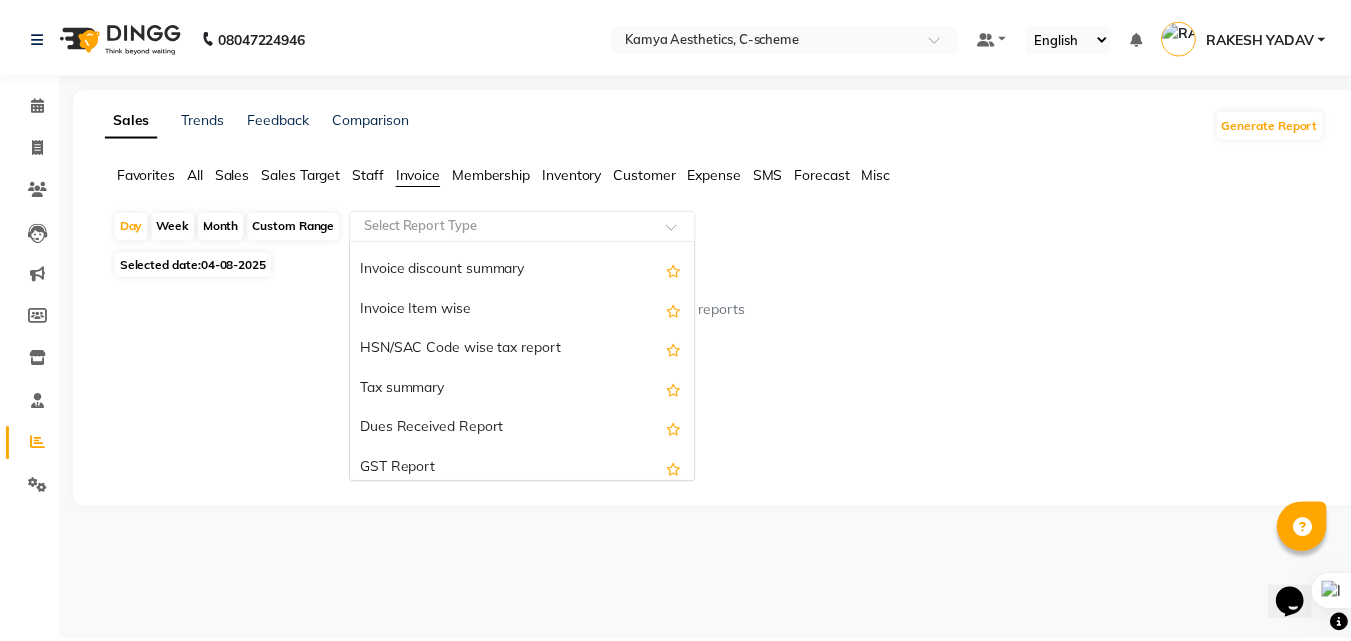 scroll, scrollTop: 200, scrollLeft: 0, axis: vertical 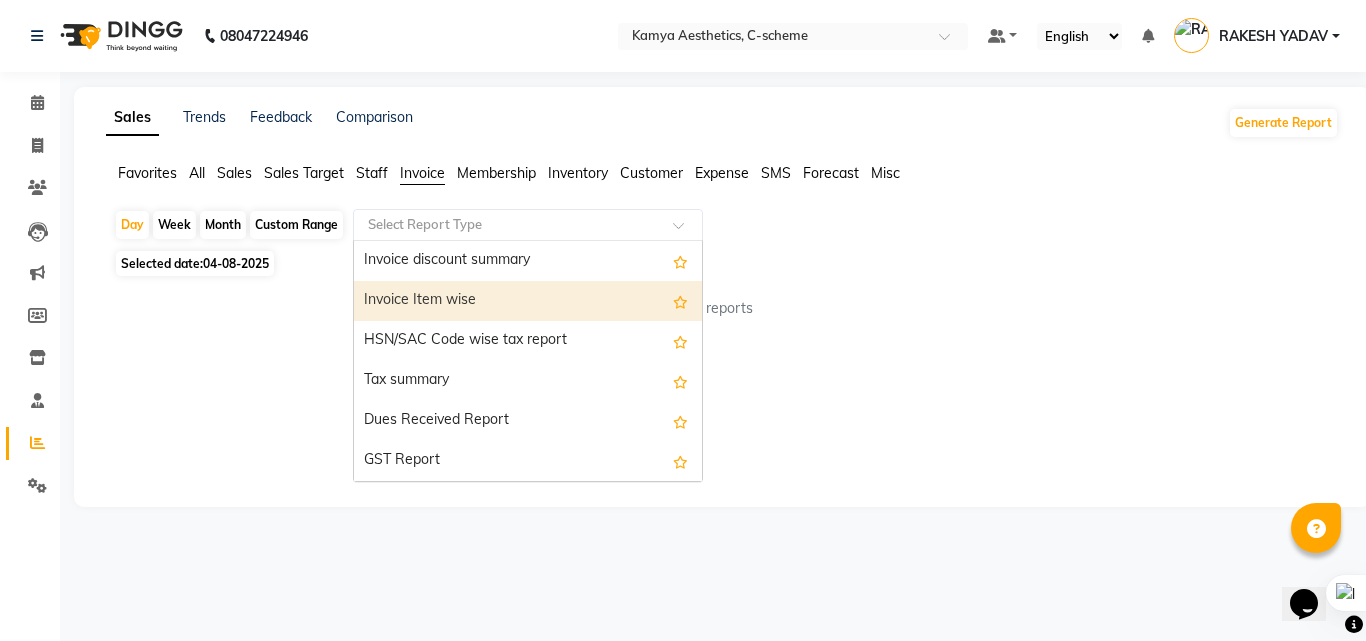 click on "Invoice Item wise" at bounding box center (528, 301) 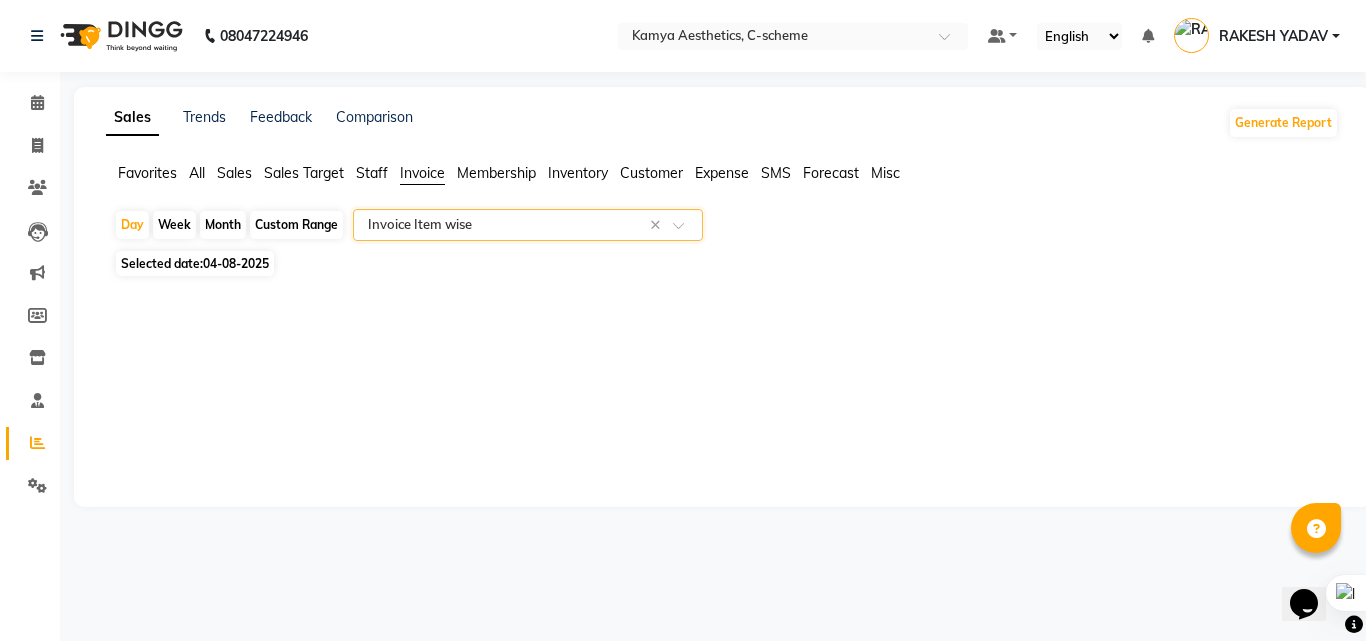 click on "04-08-2025" 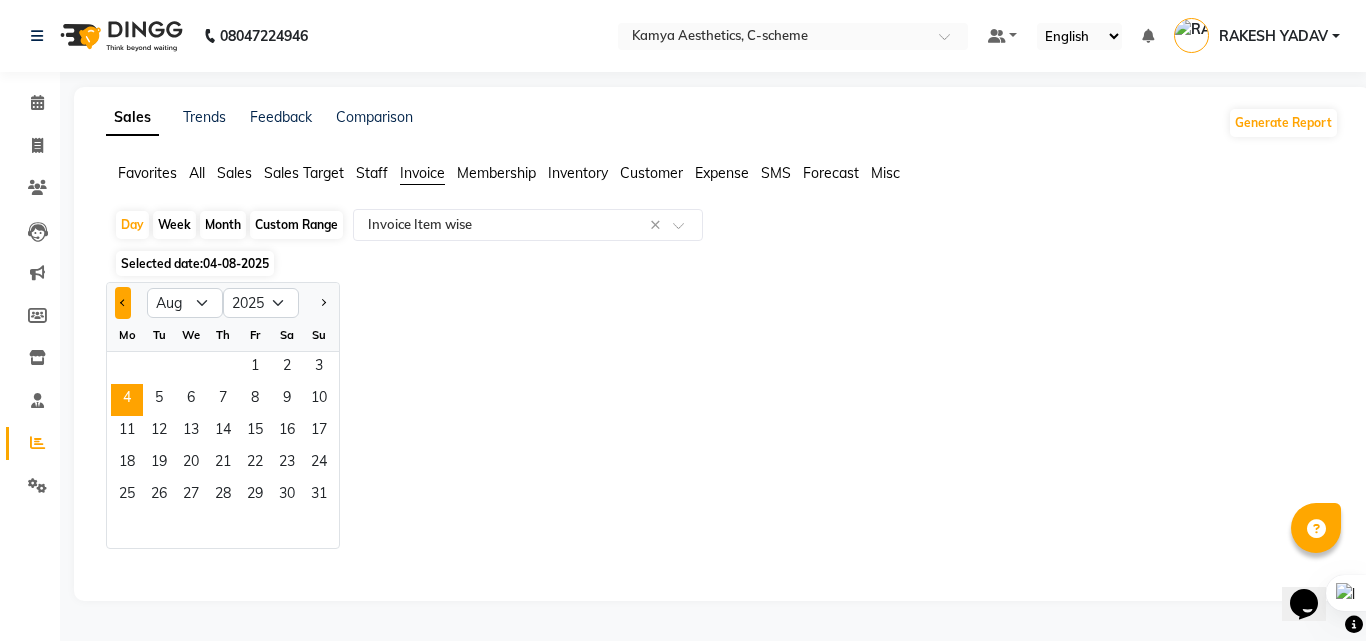 click 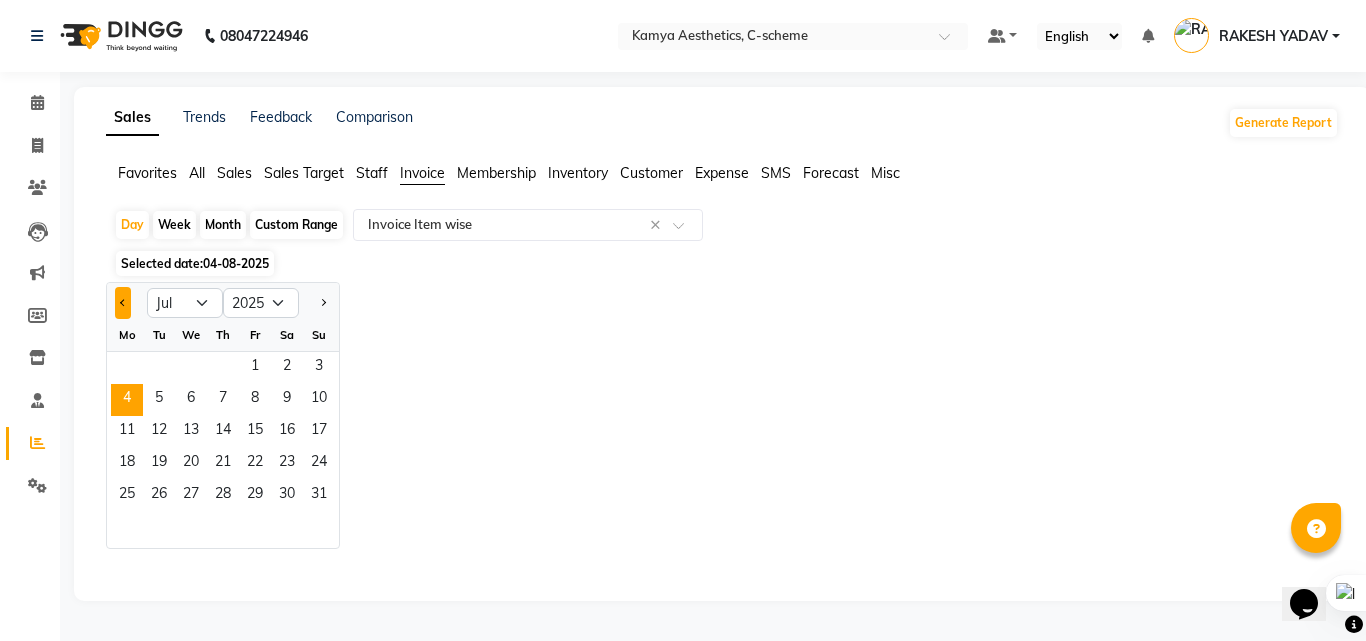 click 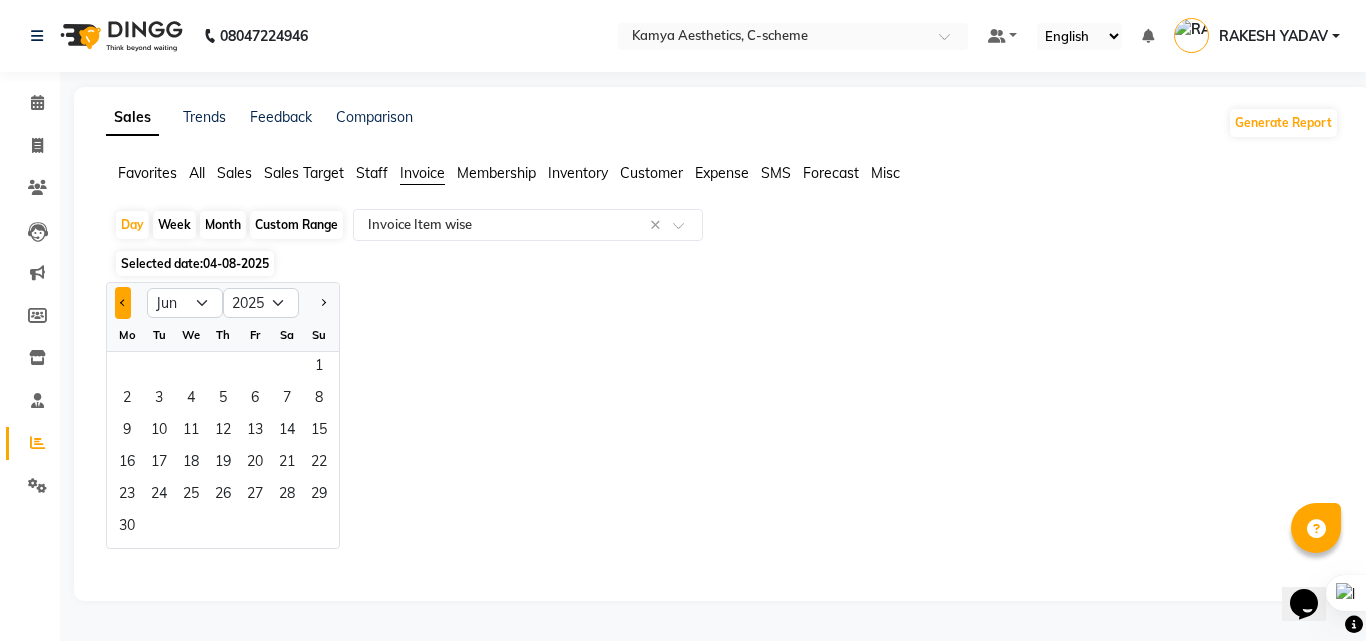 click 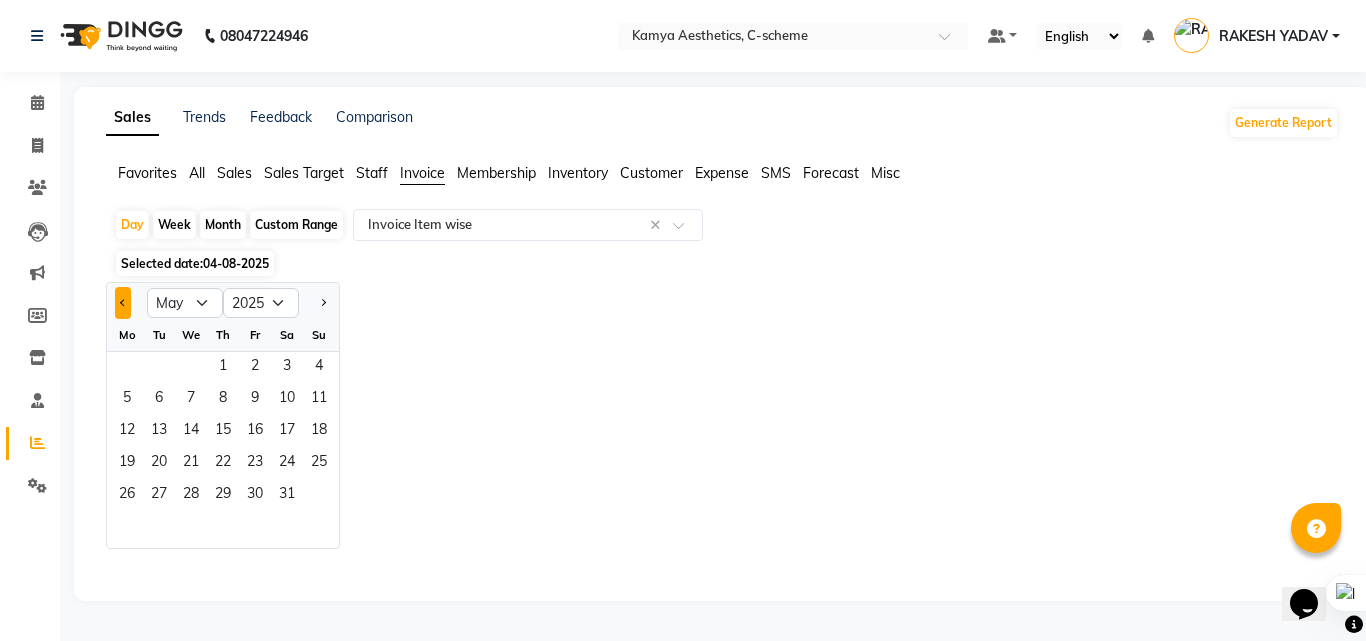 click 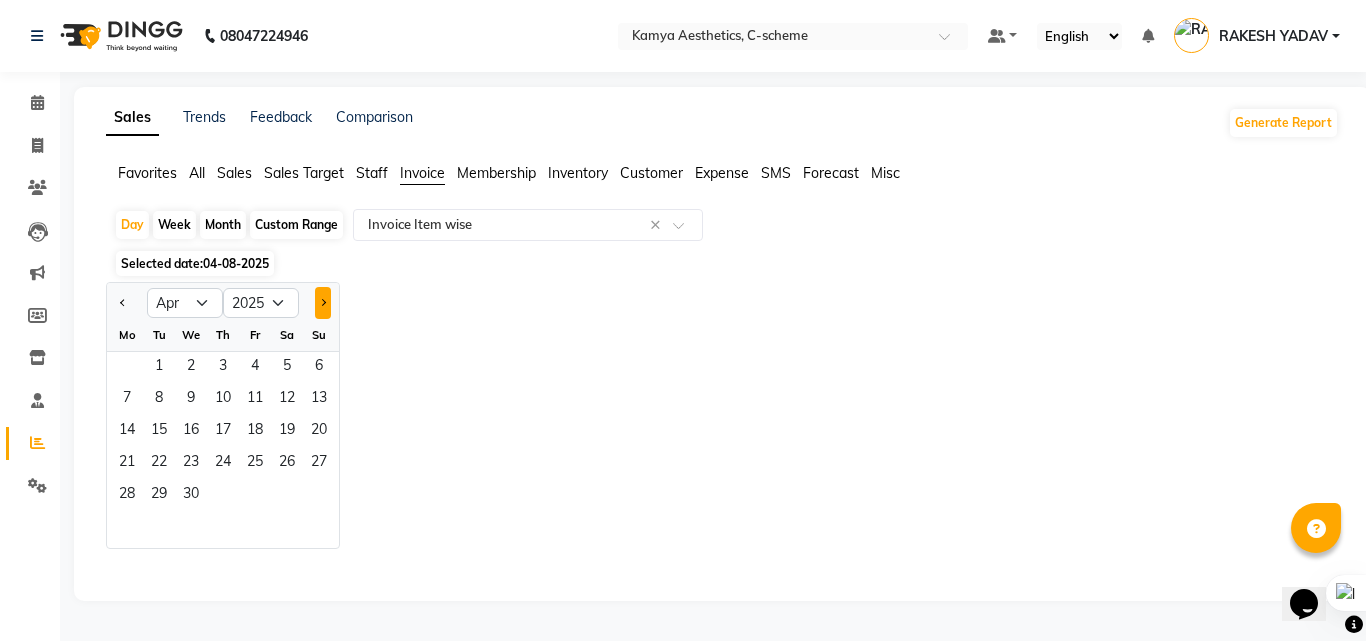 click 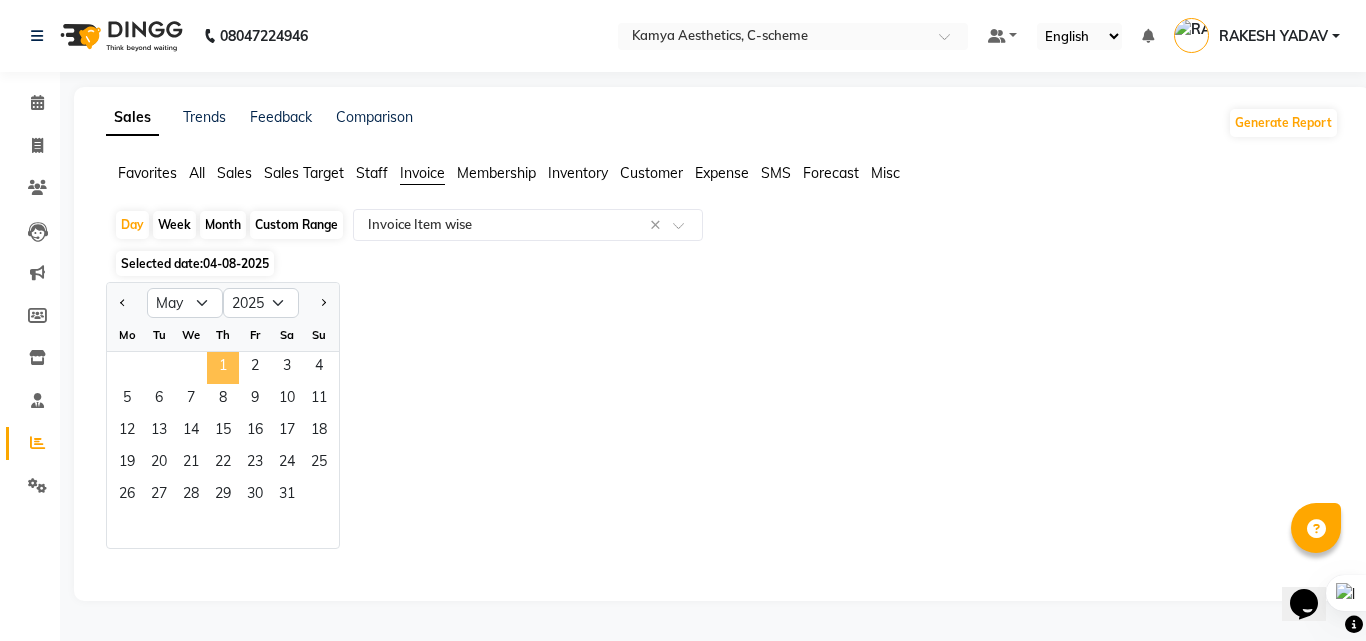 click on "1" 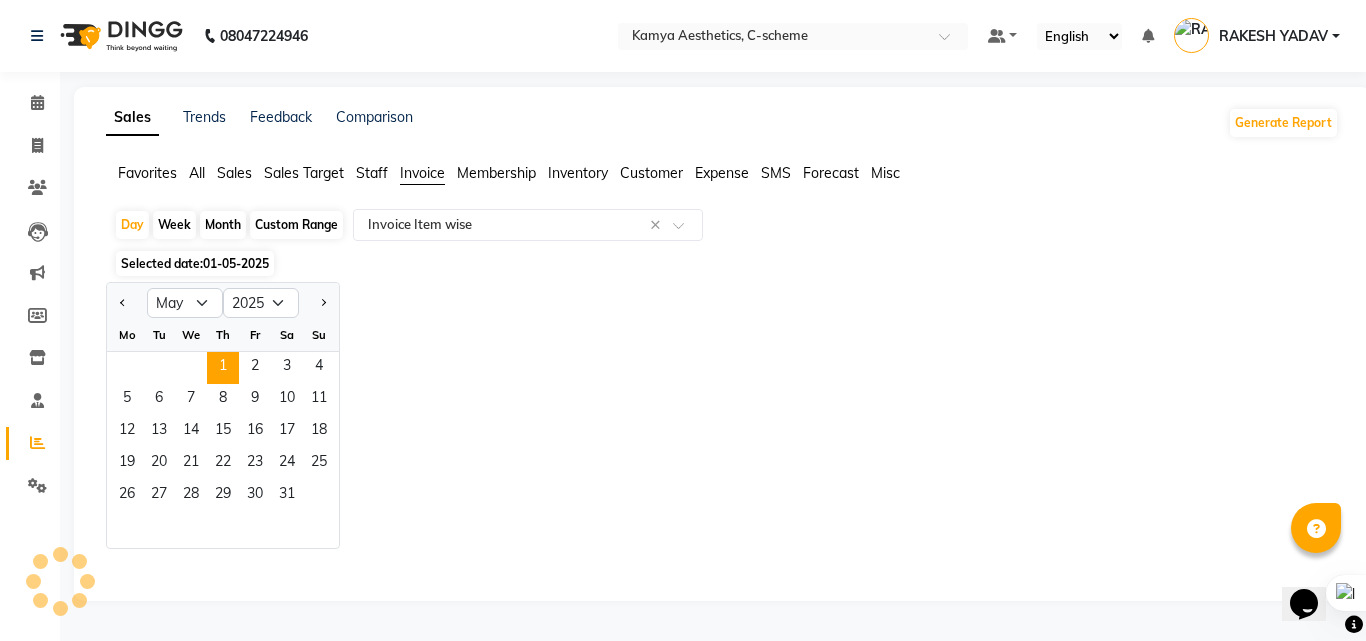 select on "full_report" 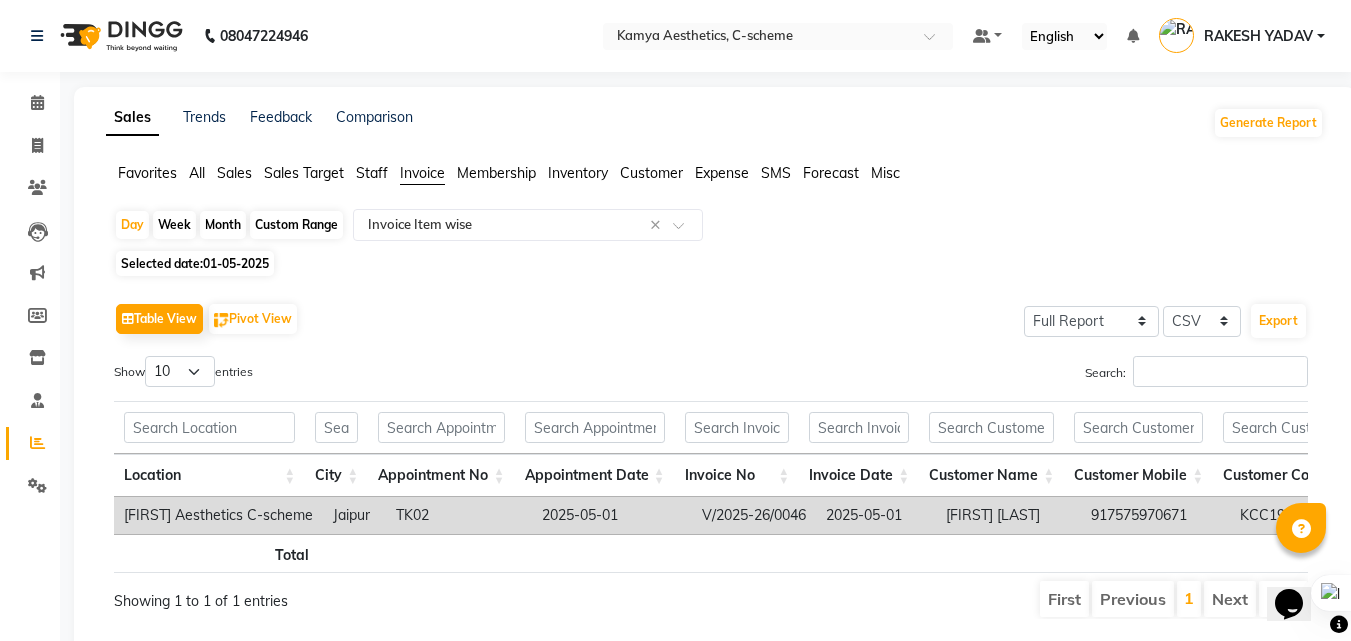 click on "Custom Range" 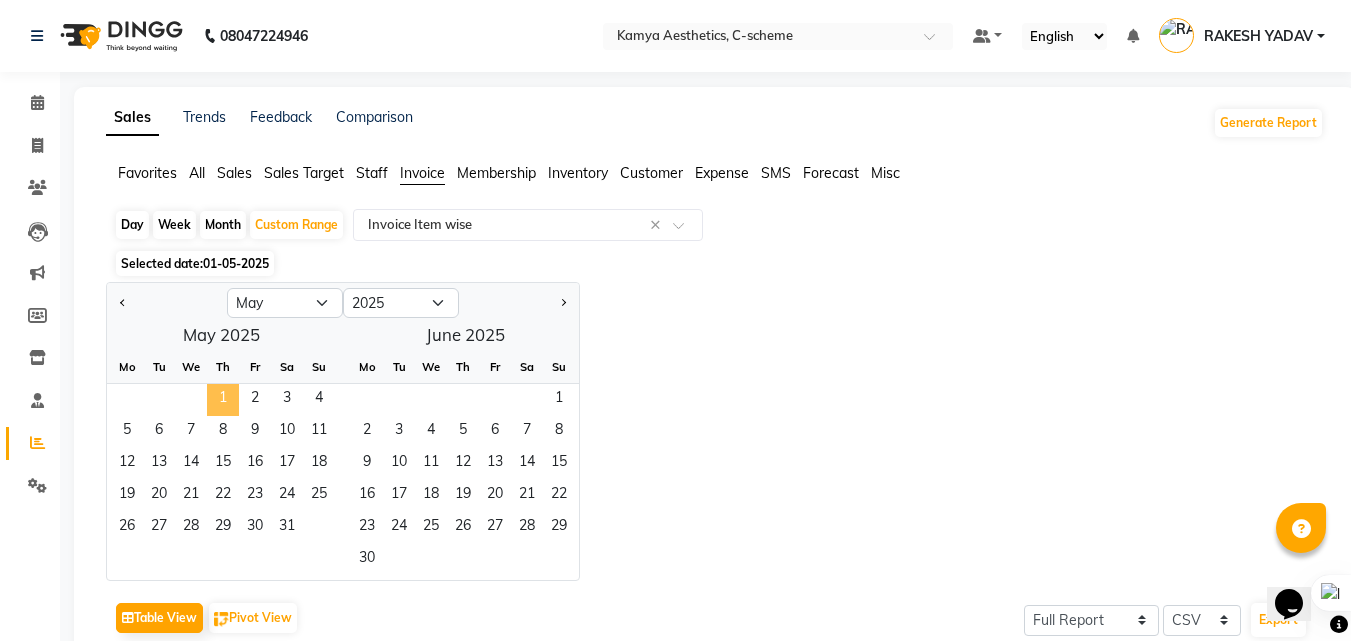 click on "1" 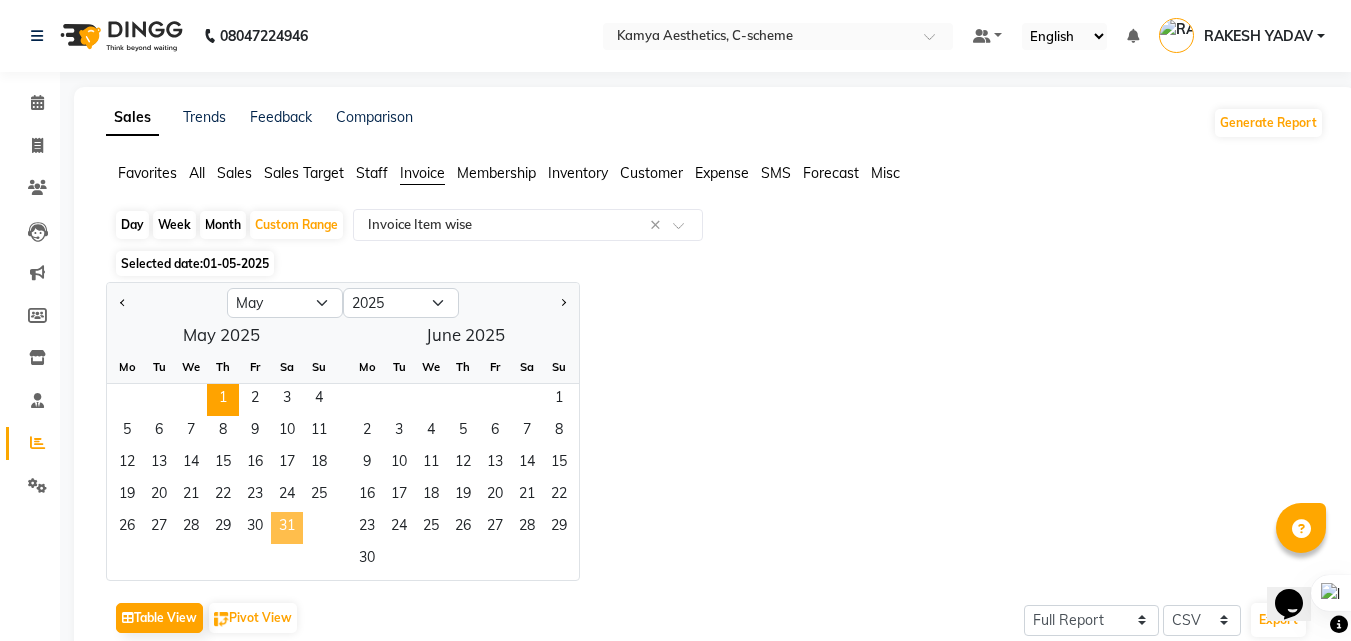 click on "31" 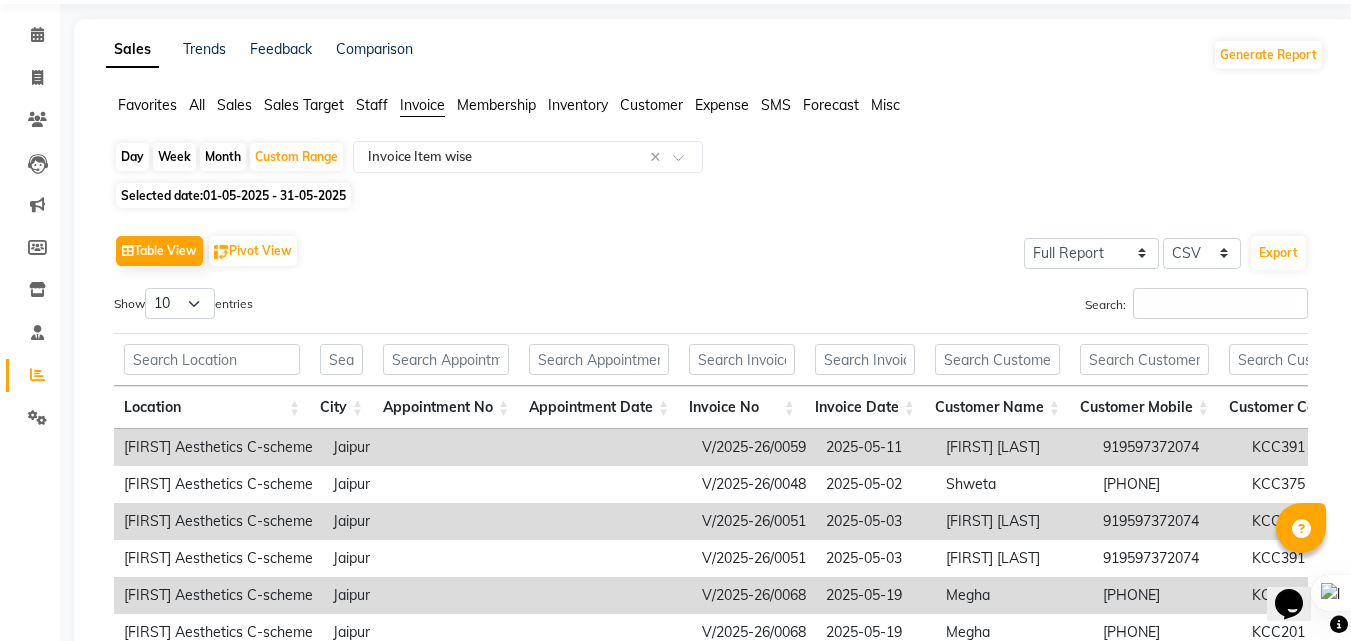 scroll, scrollTop: 100, scrollLeft: 0, axis: vertical 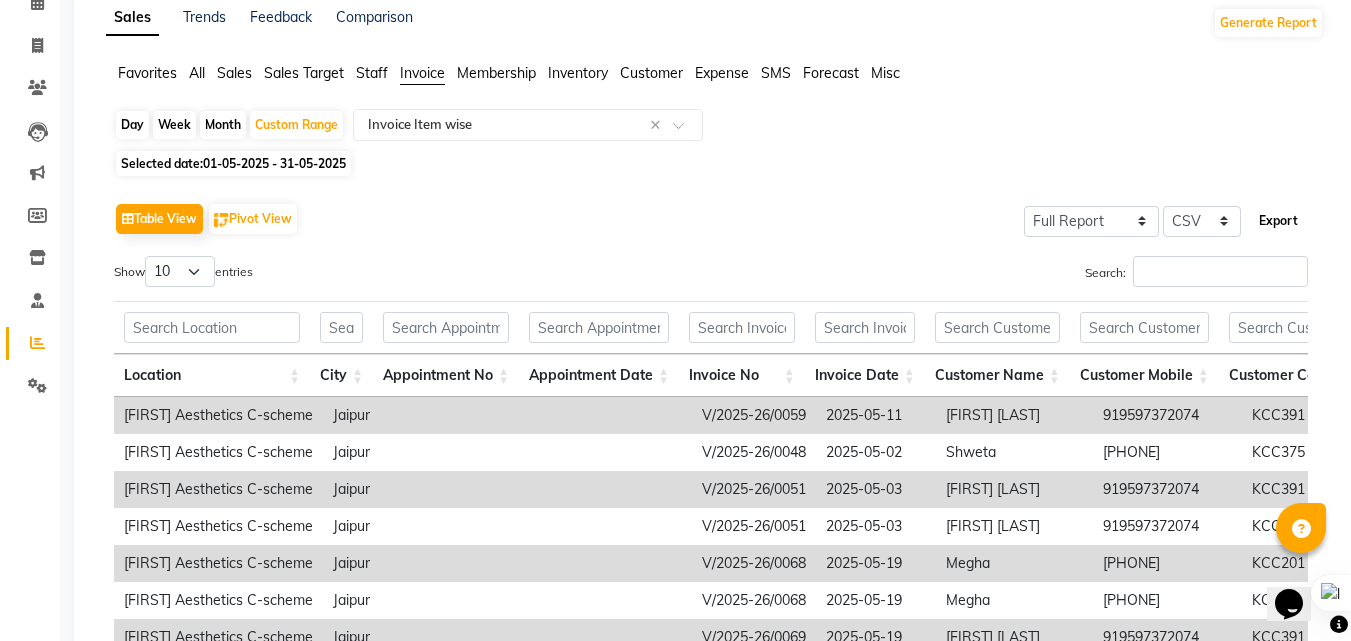 click on "Export" 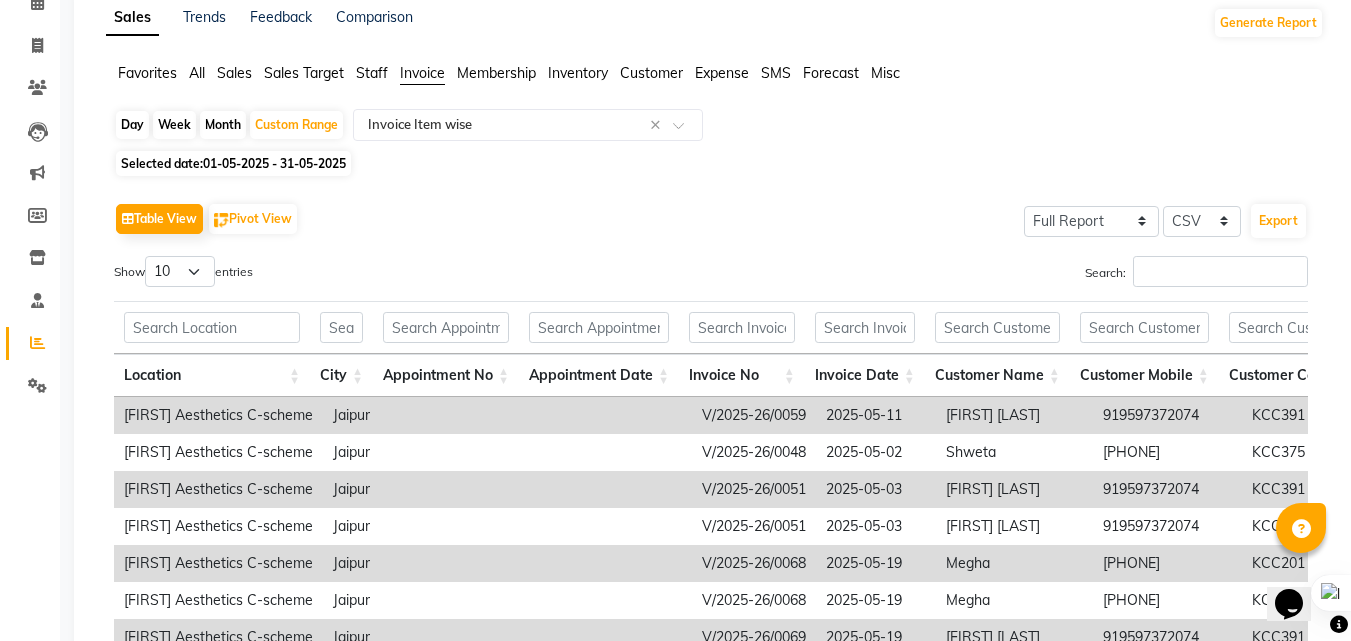click on "01-05-2025 - 31-05-2025" 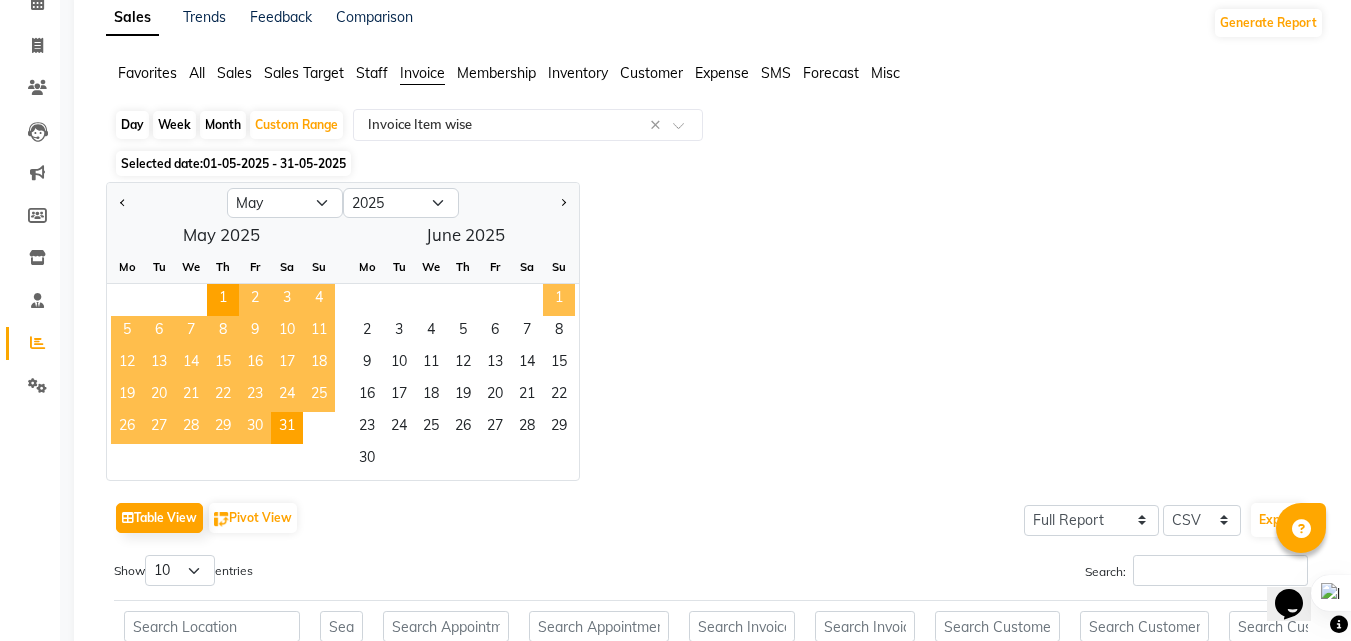 click on "1" 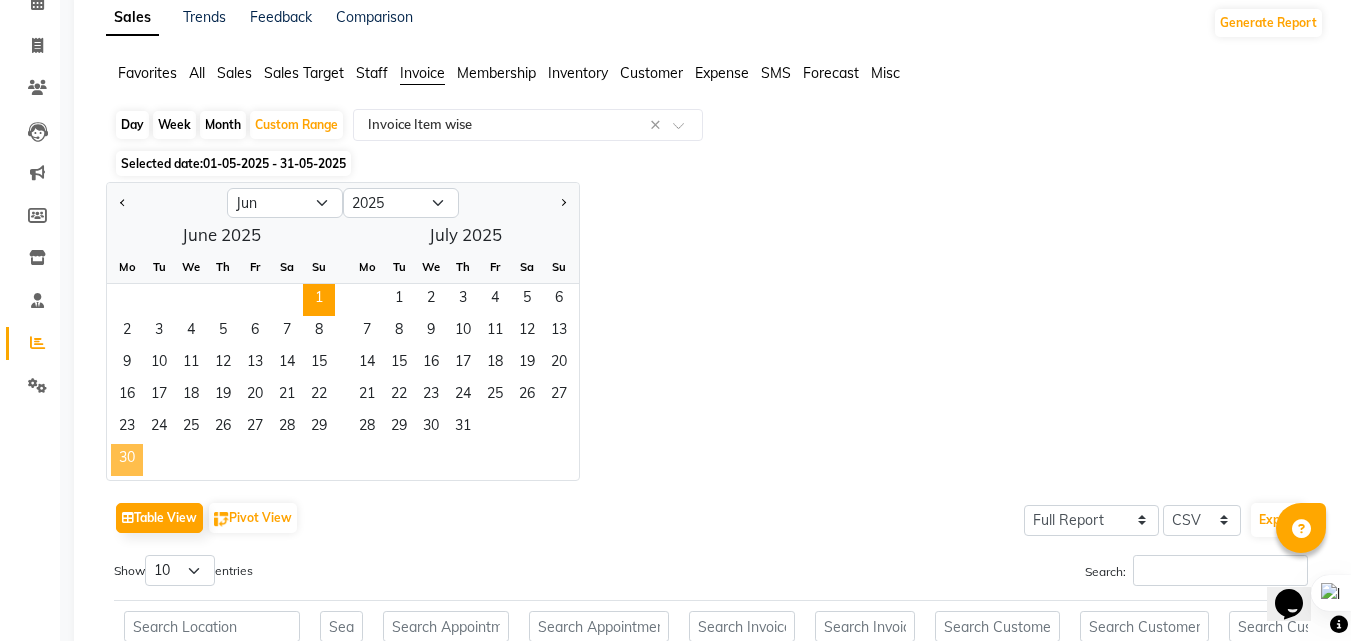click on "30" 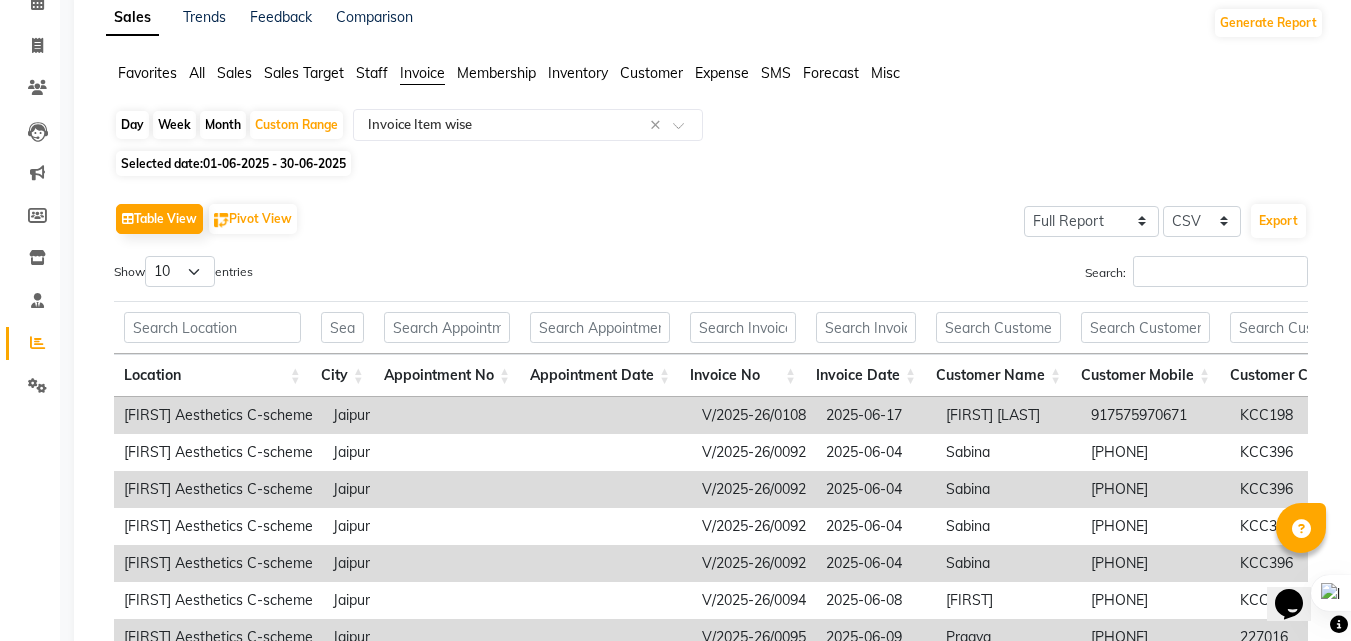 scroll, scrollTop: 0, scrollLeft: 0, axis: both 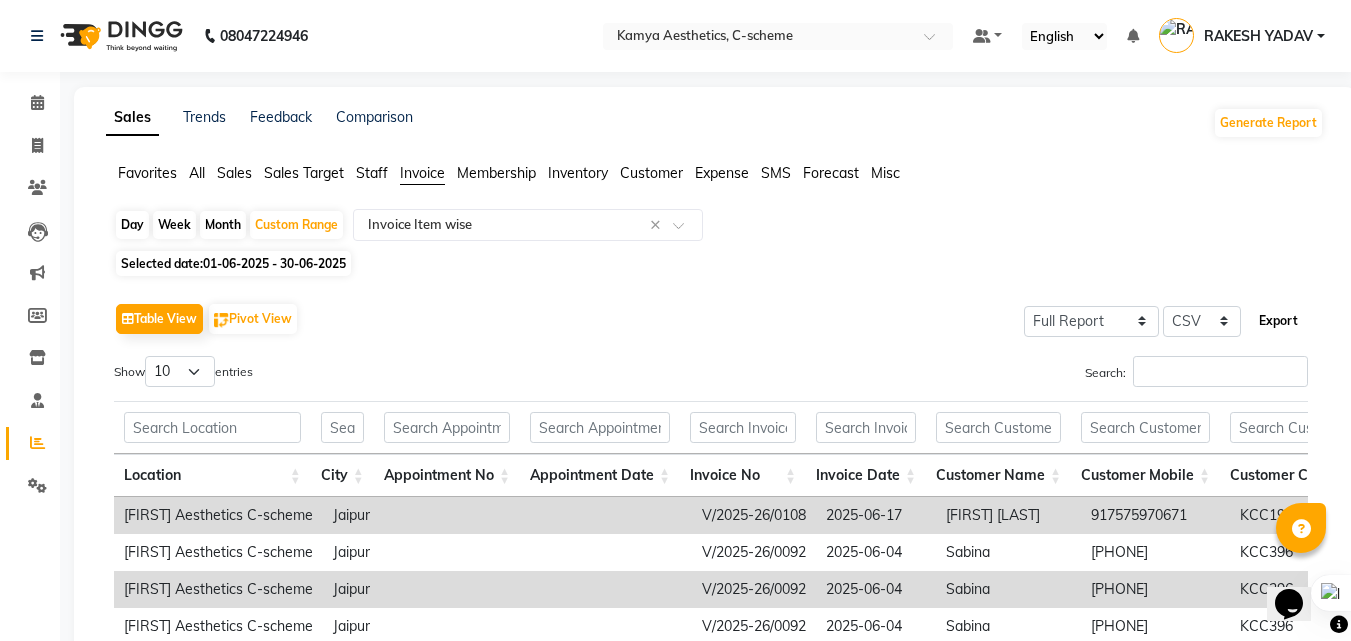 click on "Export" 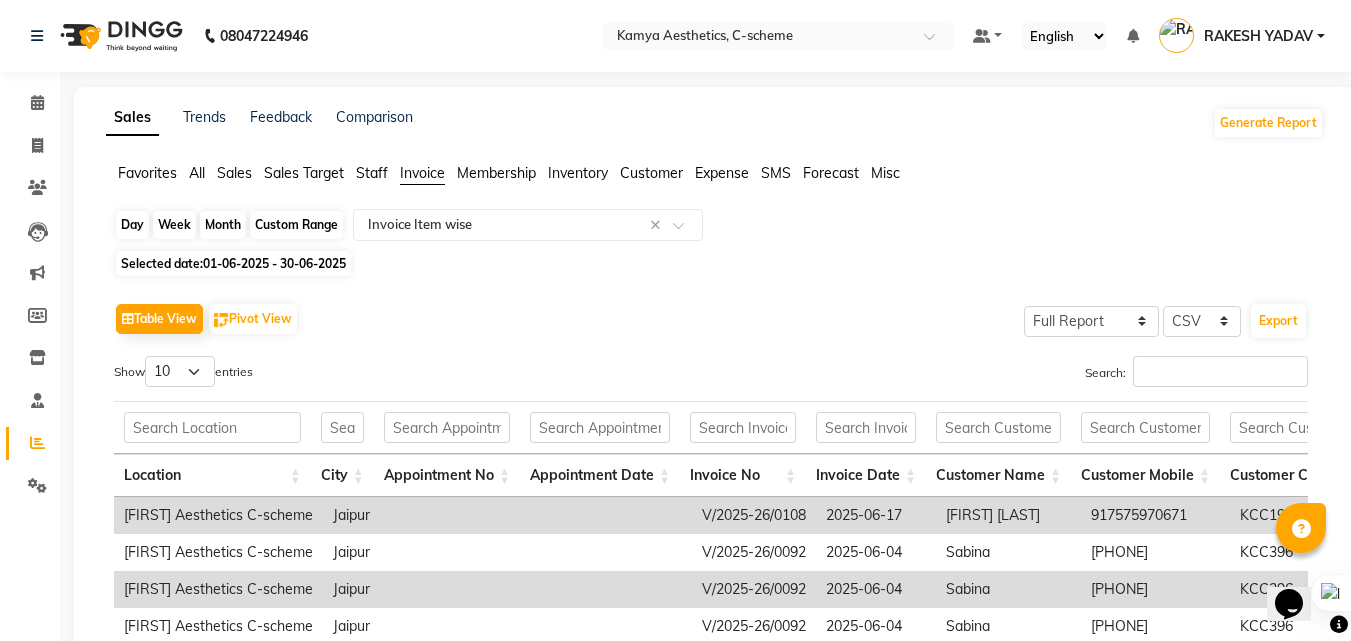 click on "Custom Range" 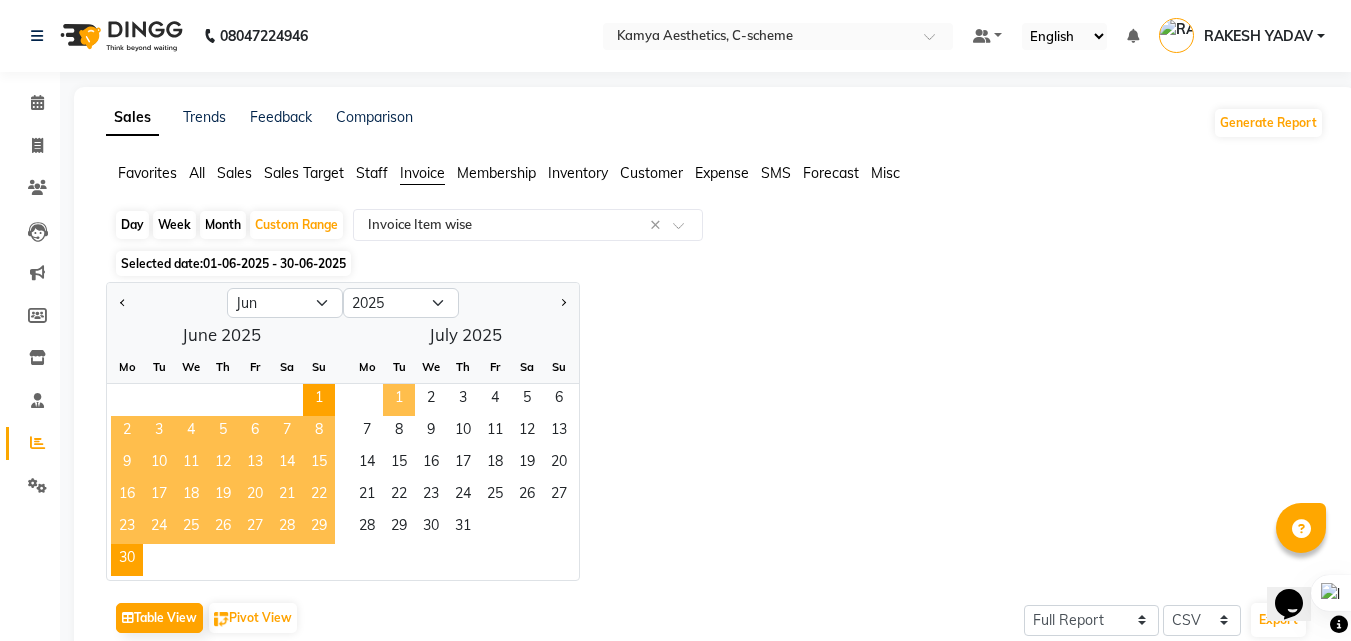 click on "1" 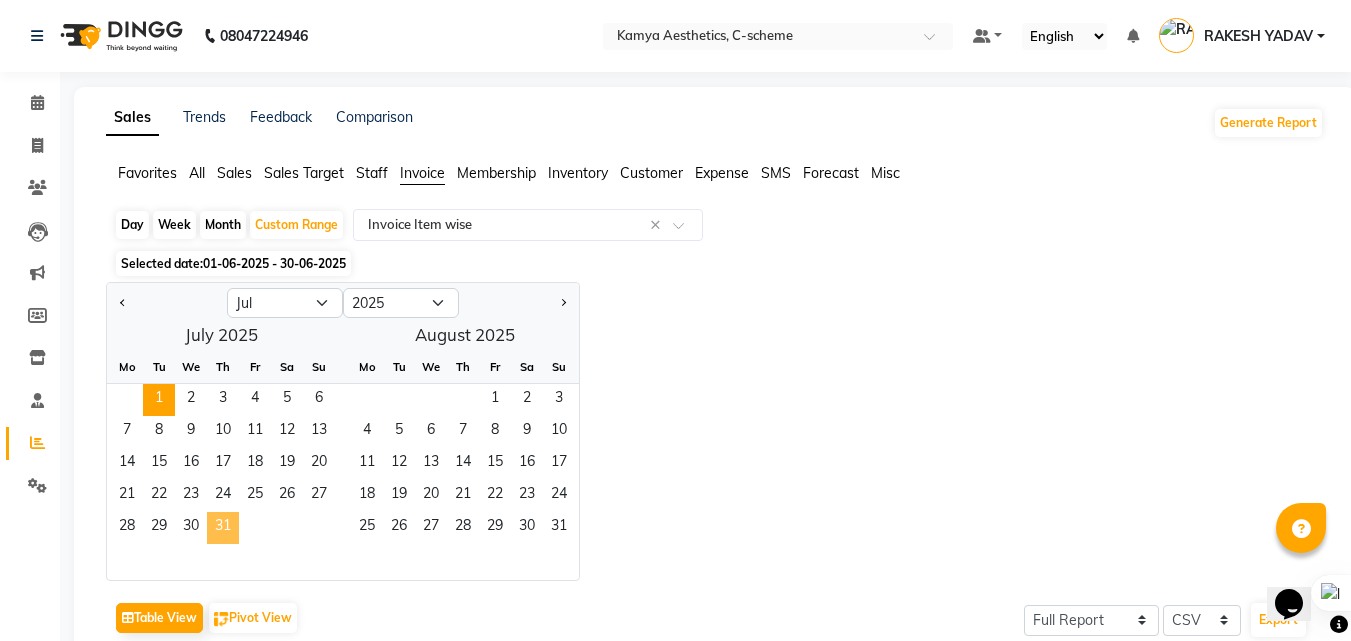 click on "31" 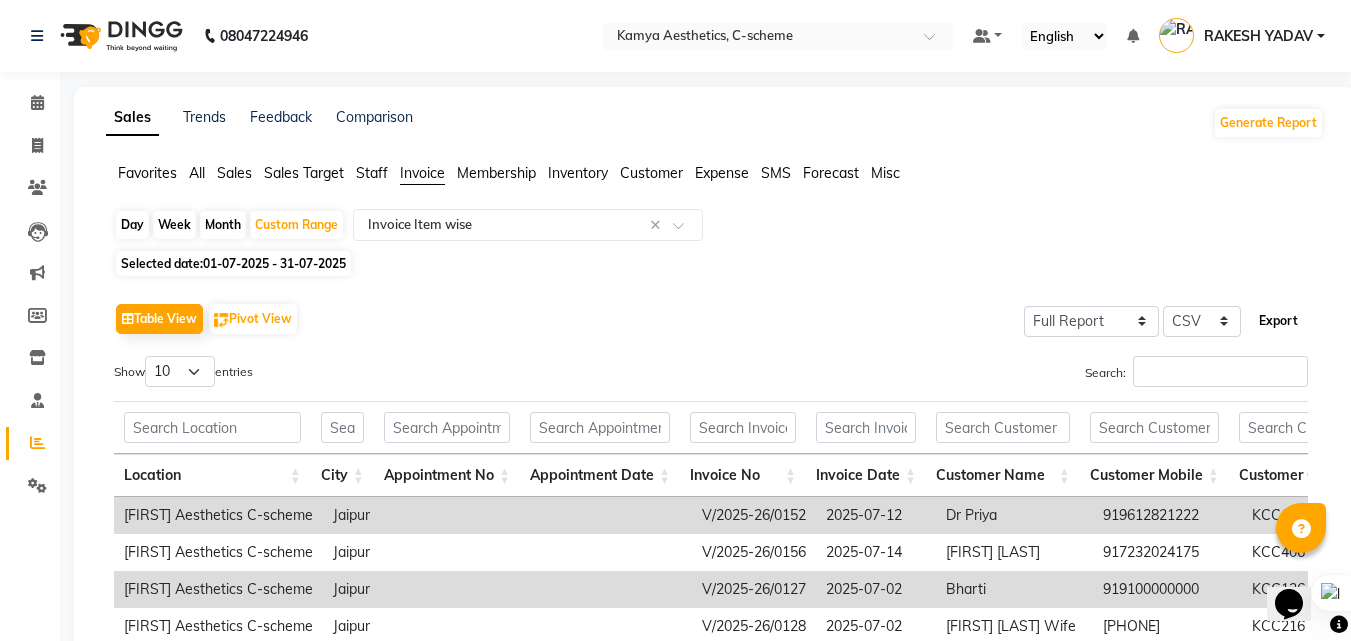 click on "Export" 